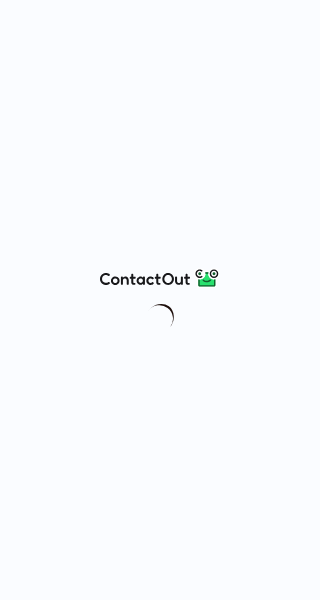 scroll, scrollTop: 0, scrollLeft: 0, axis: both 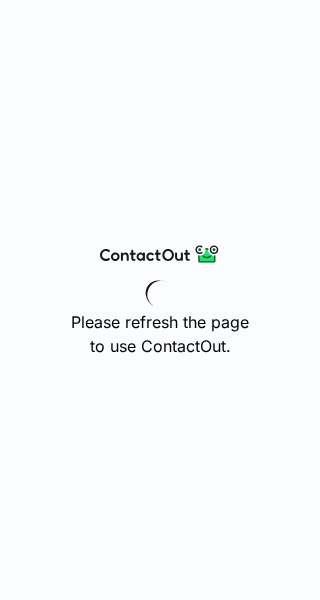 click on "Please refresh the page  to use ContactOut." at bounding box center [160, 300] 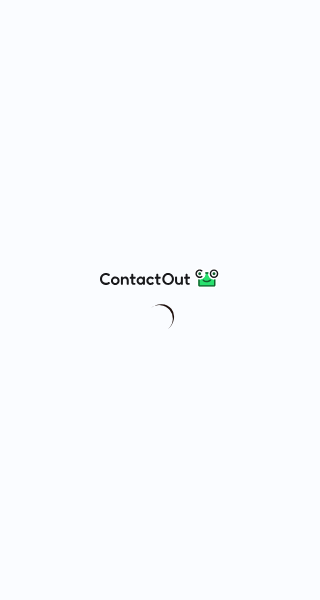 scroll, scrollTop: 0, scrollLeft: 0, axis: both 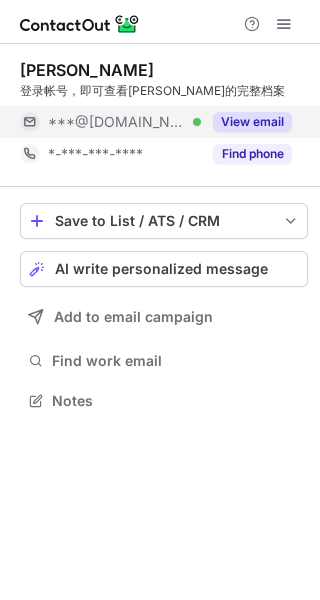 click on "View email" at bounding box center [252, 122] 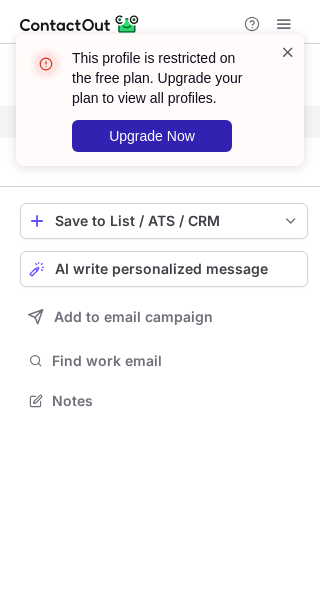 click at bounding box center (288, 52) 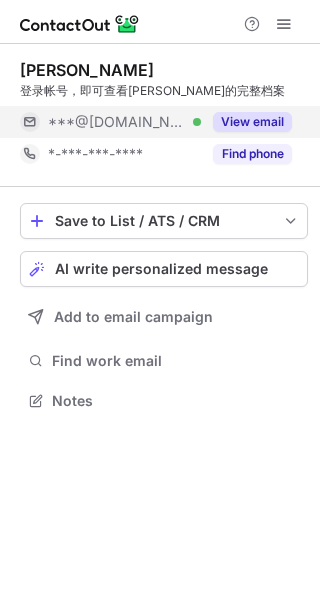 click on "This profile is restricted on the free plan. Upgrade your plan to view all profiles. Upgrade Now" at bounding box center [164, 100] 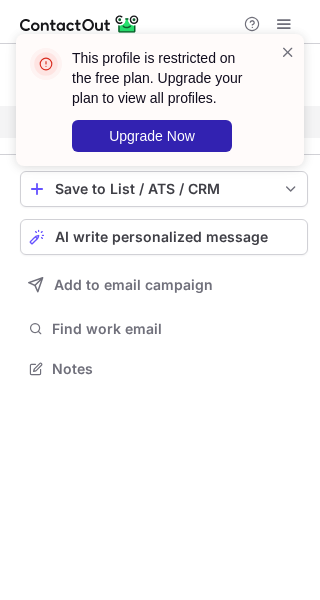 scroll, scrollTop: 354, scrollLeft: 320, axis: both 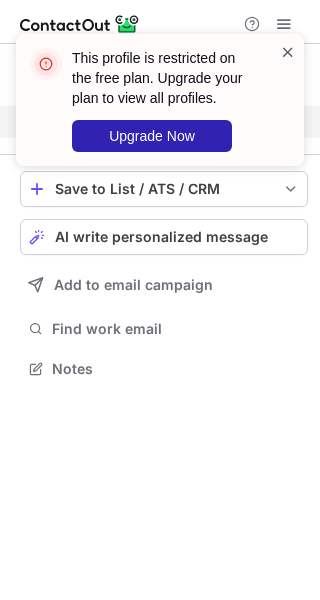click at bounding box center [288, 52] 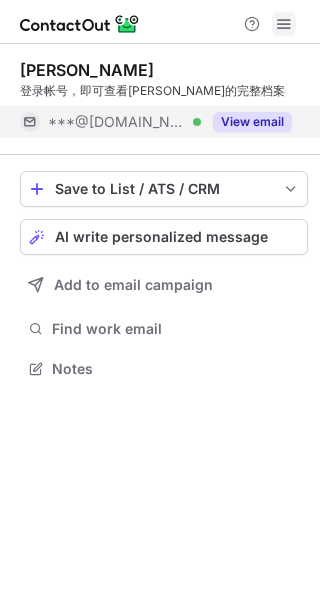 click at bounding box center [284, 24] 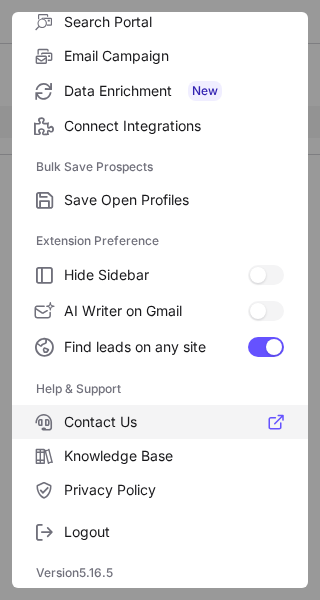 scroll, scrollTop: 0, scrollLeft: 0, axis: both 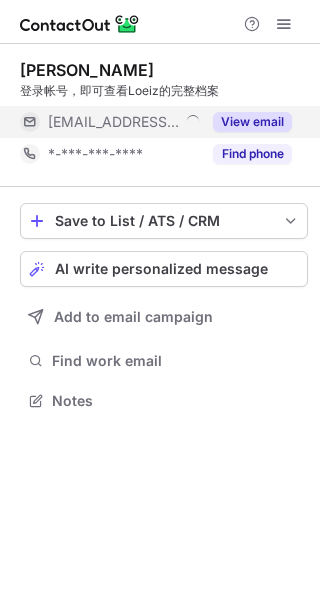 click on "View email" at bounding box center (252, 122) 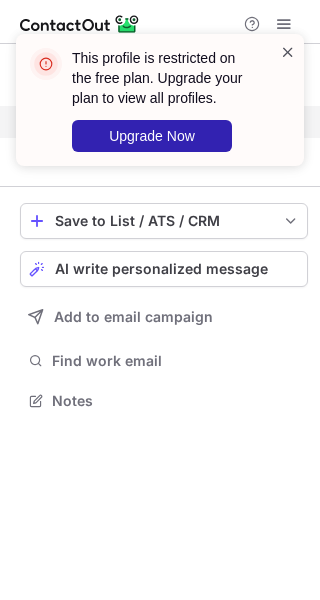 click at bounding box center [288, 52] 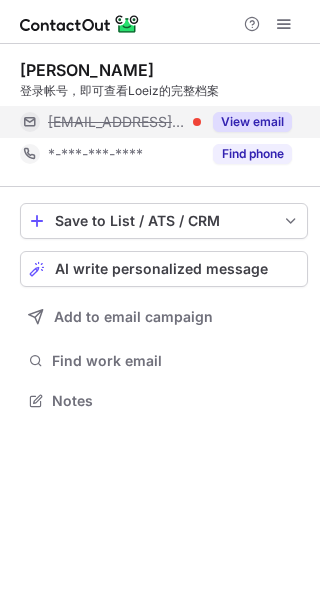 click on "This profile is restricted on the free plan. Upgrade your plan to view all profiles. Upgrade Now" at bounding box center [160, 108] 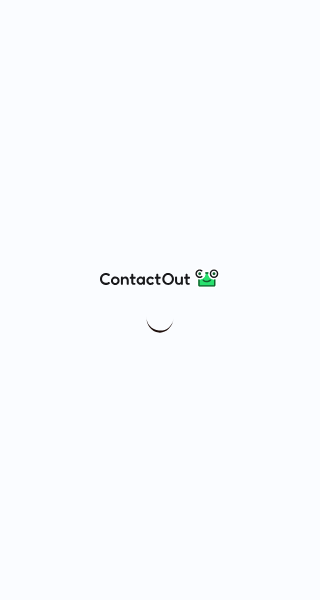 scroll, scrollTop: 0, scrollLeft: 0, axis: both 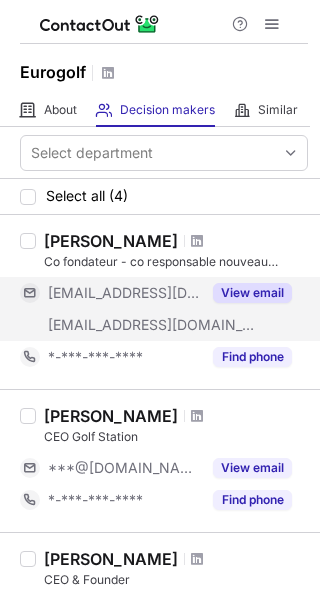 click on "View email" at bounding box center [252, 293] 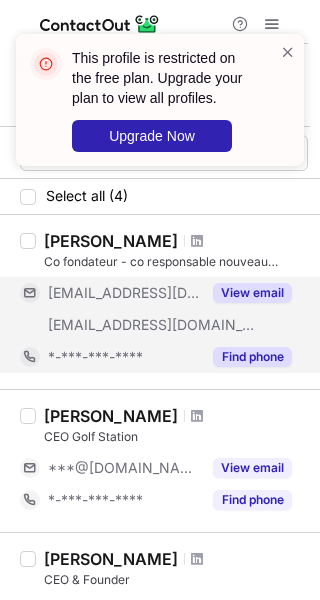 click on "Find phone" at bounding box center (252, 357) 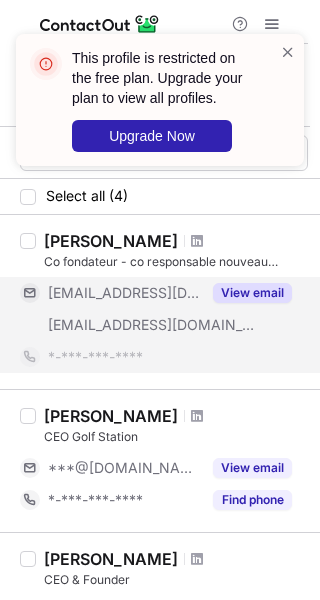 scroll, scrollTop: 100, scrollLeft: 0, axis: vertical 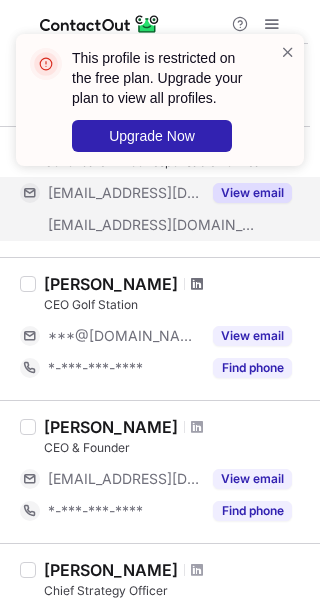 click at bounding box center [197, 284] 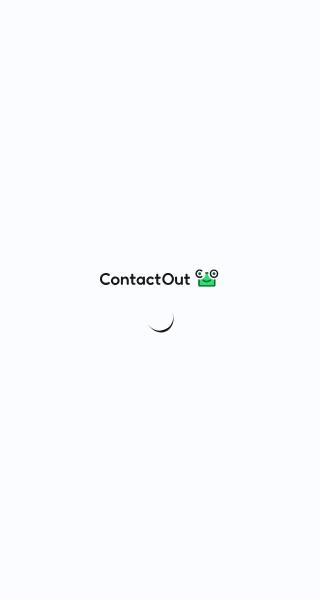 scroll, scrollTop: 0, scrollLeft: 0, axis: both 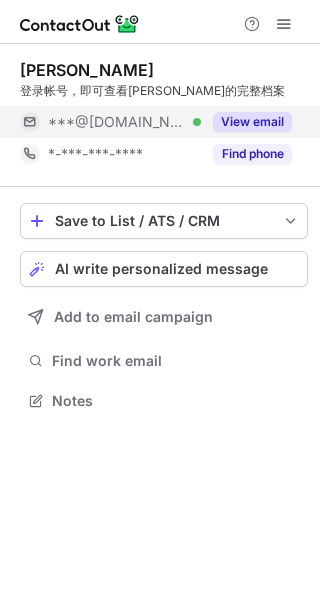 click on "View email" at bounding box center [252, 122] 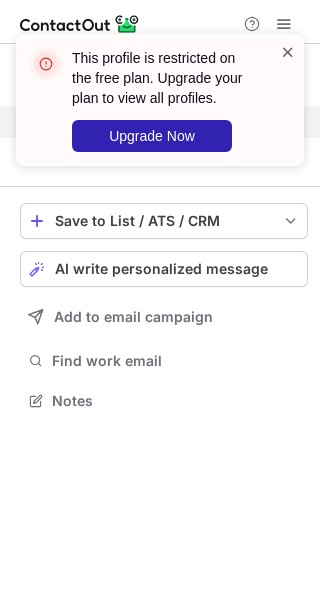 click at bounding box center (288, 52) 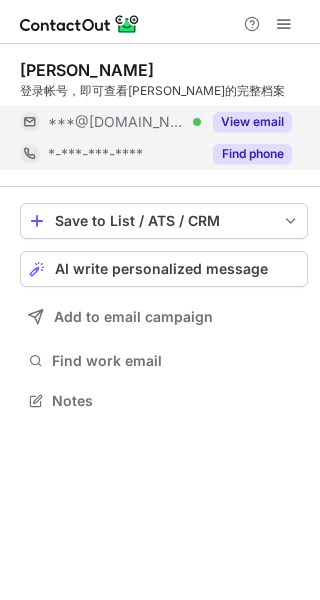 click on "Find phone" at bounding box center [252, 154] 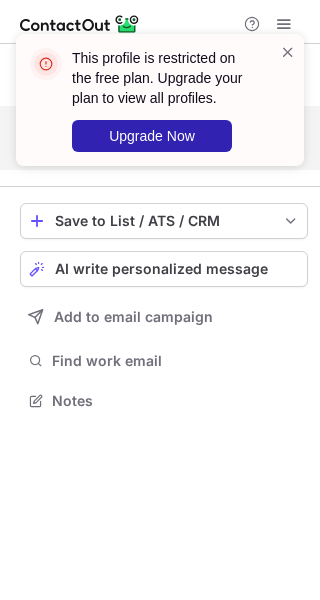 scroll, scrollTop: 354, scrollLeft: 320, axis: both 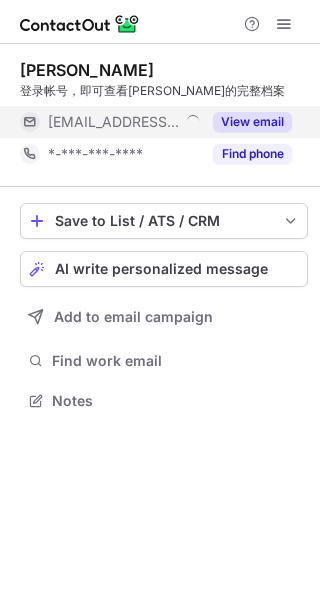 click on "View email" at bounding box center [252, 122] 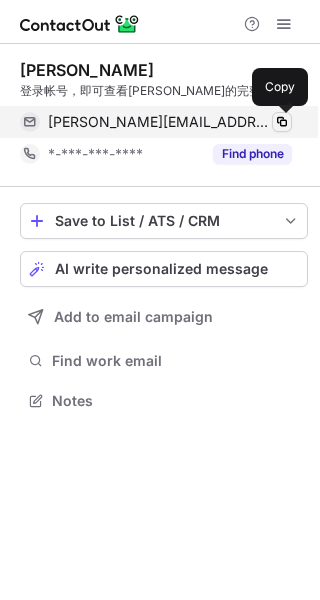 click at bounding box center [282, 122] 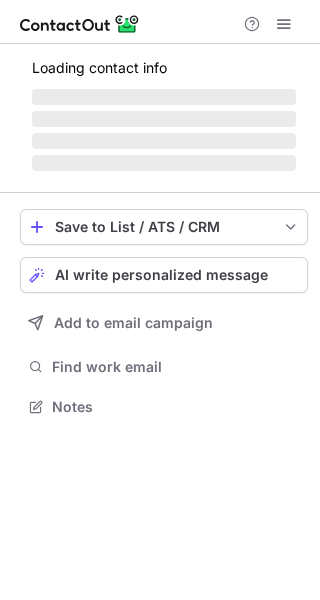 scroll, scrollTop: 0, scrollLeft: 0, axis: both 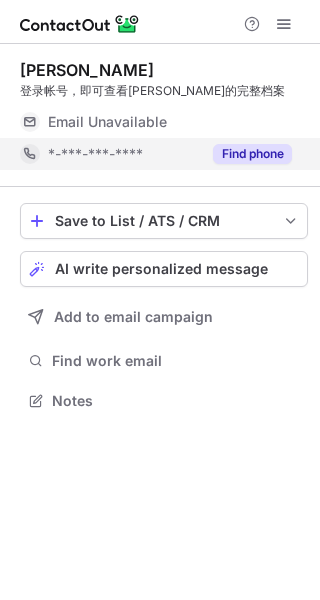 click on "Find phone" at bounding box center (252, 154) 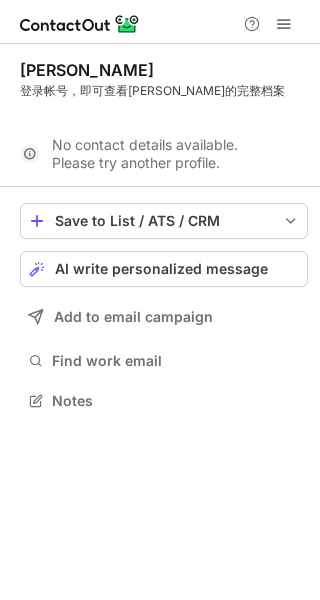 scroll, scrollTop: 354, scrollLeft: 320, axis: both 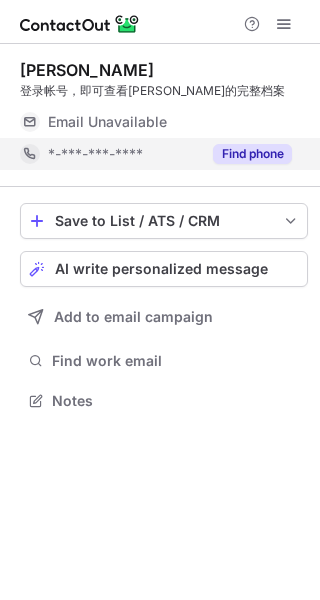 click on "Find phone" at bounding box center (252, 154) 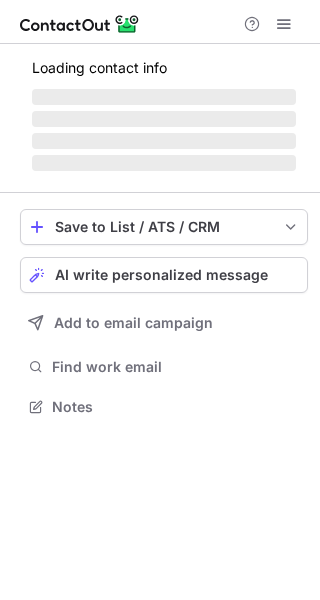 scroll, scrollTop: 0, scrollLeft: 0, axis: both 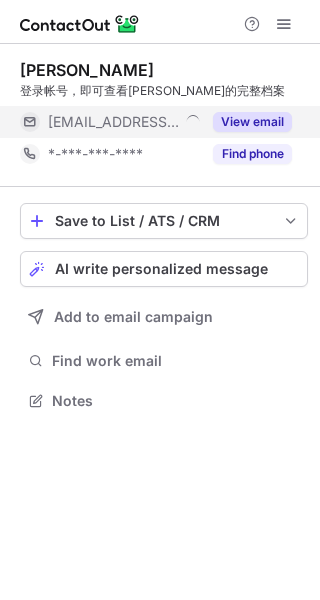 click on "View email" at bounding box center (252, 122) 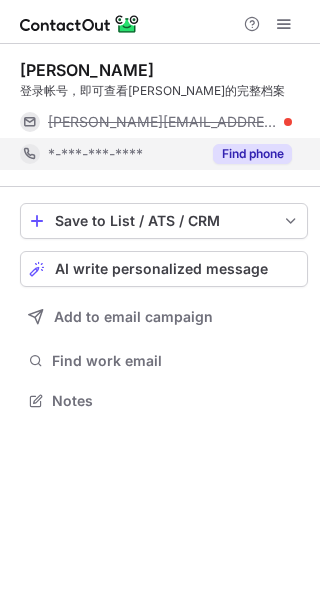 click on "Find phone" at bounding box center [252, 154] 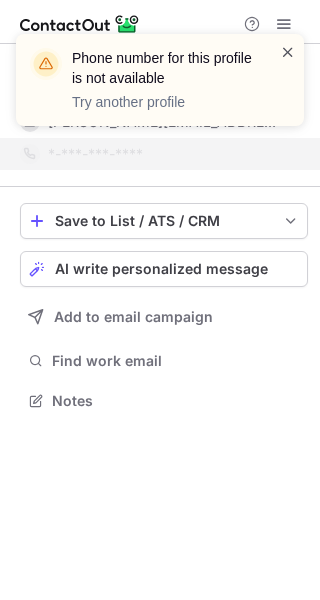 click at bounding box center (288, 52) 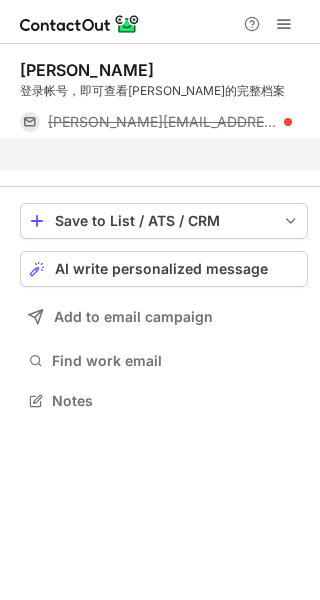 scroll, scrollTop: 354, scrollLeft: 320, axis: both 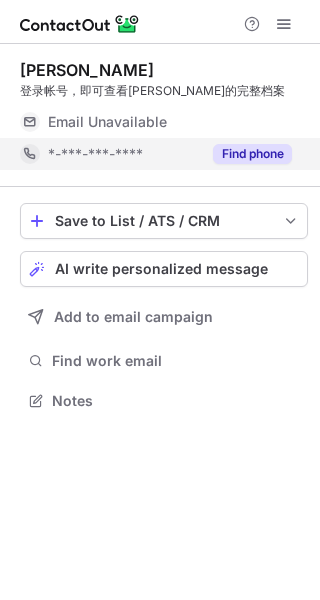 click on "Find phone" at bounding box center (252, 154) 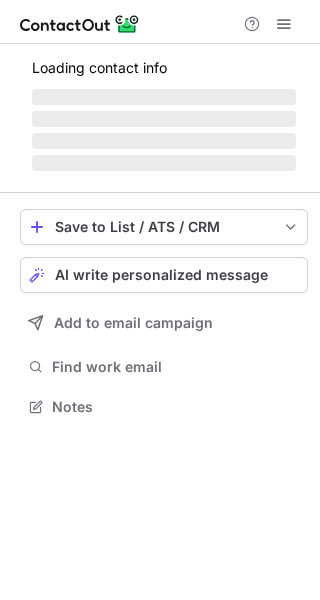 scroll, scrollTop: 0, scrollLeft: 0, axis: both 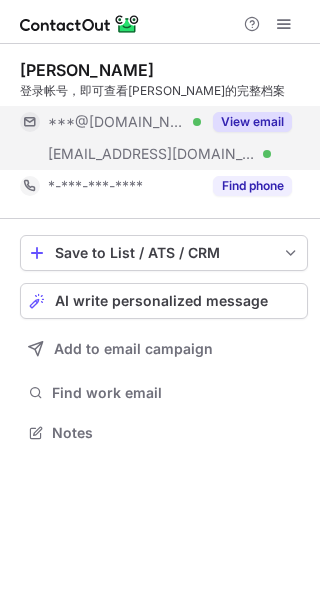 click on "View email" at bounding box center (252, 122) 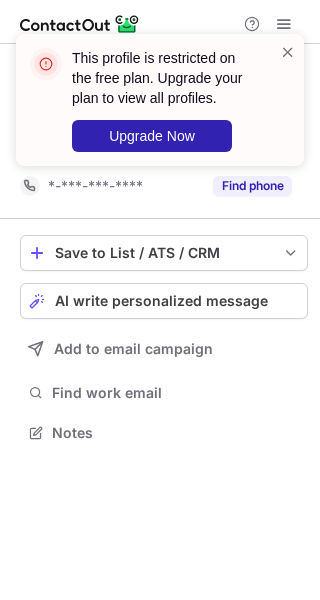 click on "This profile is restricted on the free plan. Upgrade your plan to view all profiles. Upgrade Now" at bounding box center (152, 100) 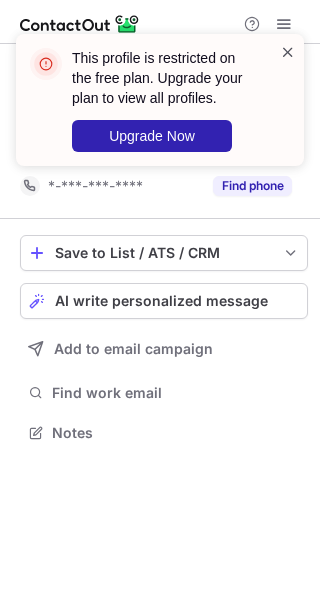 click at bounding box center [288, 52] 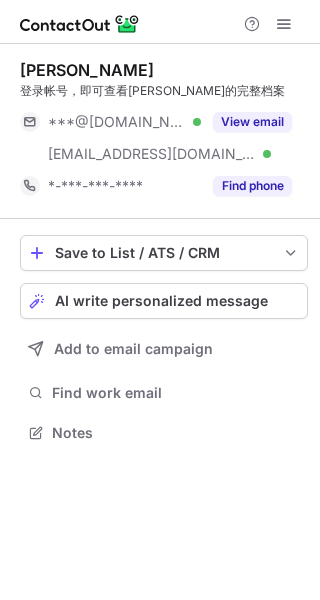 click on "This profile is restricted on the free plan. Upgrade your plan to view all profiles. Upgrade Now Nicolas COUSIN 登录帐号，即可查看Nicolas的完整档案 ***@gmail.com Verified ***@parisladefense-arena.com Verified View email *-***-***-**** Find phone Save to List / ATS / CRM List Select Lever Connect Greenhouse Connect Salesforce Connect Hubspot Connect Bullhorn Connect Zapier (100+ Applications) Connect Request a new integration AI write personalized message Add to email campaign Find work email Notes" at bounding box center (160, 300) 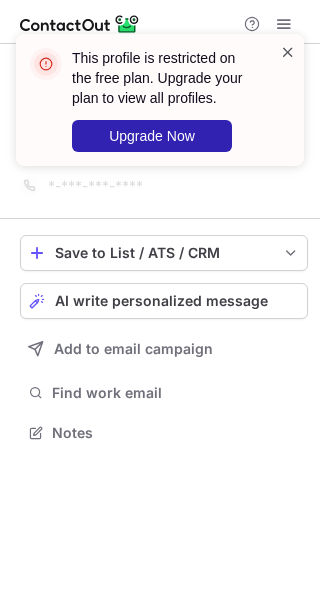 click at bounding box center (288, 52) 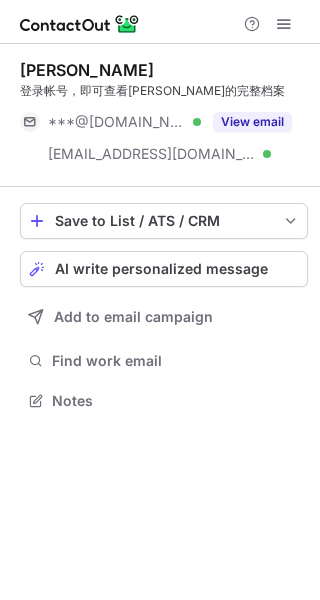 scroll, scrollTop: 386, scrollLeft: 320, axis: both 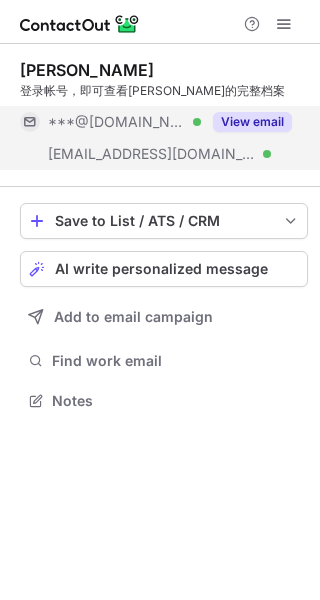 click on "View email" at bounding box center [252, 122] 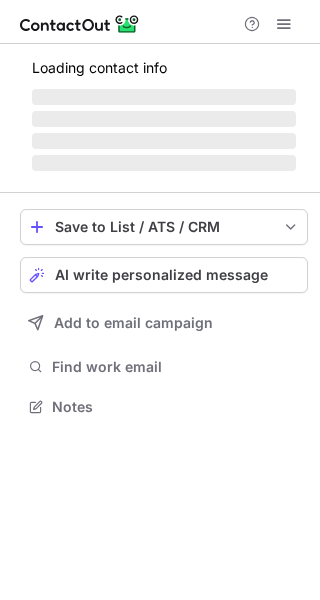 scroll, scrollTop: 0, scrollLeft: 0, axis: both 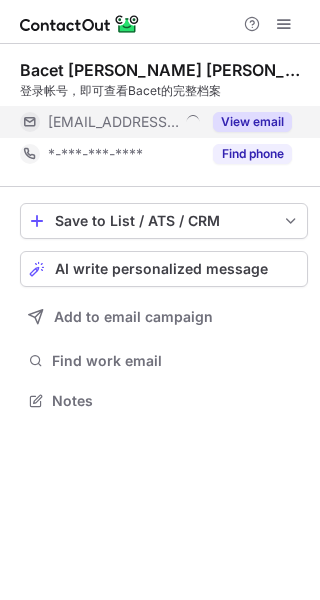 click on "View email" at bounding box center [252, 122] 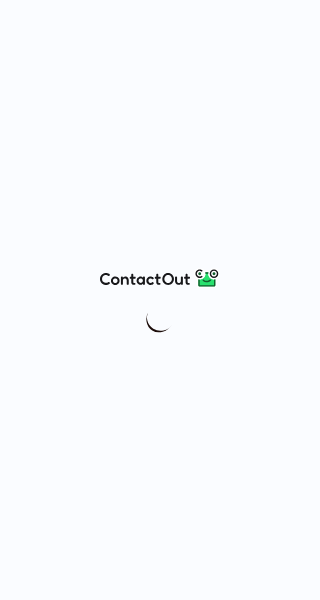 scroll, scrollTop: 0, scrollLeft: 0, axis: both 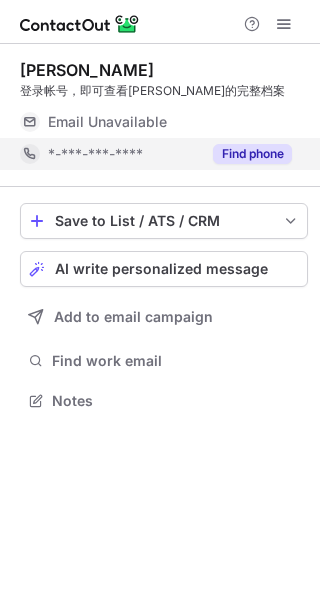 click on "Find phone" at bounding box center [252, 154] 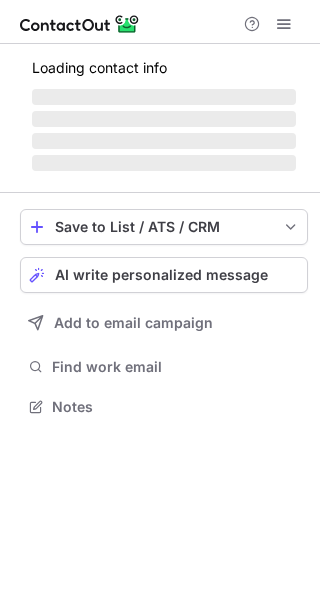 scroll, scrollTop: 0, scrollLeft: 0, axis: both 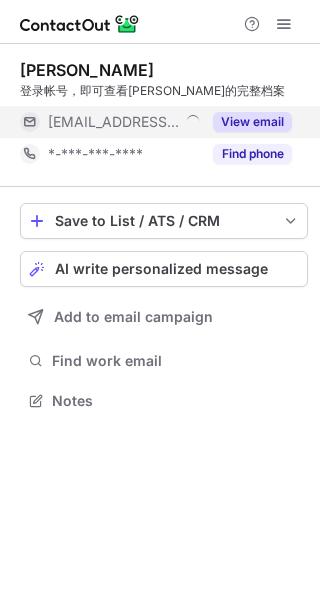 click on "View email" at bounding box center [252, 122] 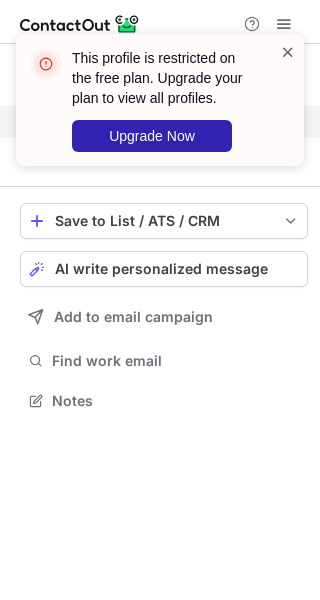 click at bounding box center (288, 52) 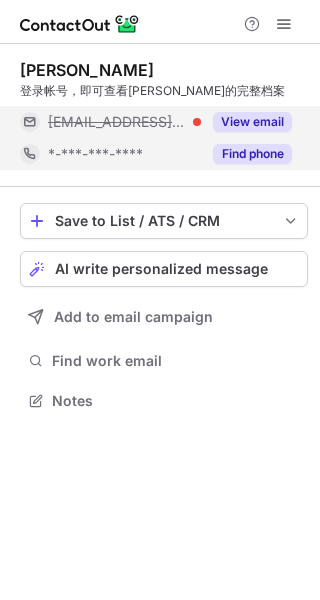 click on "Find phone" at bounding box center [252, 154] 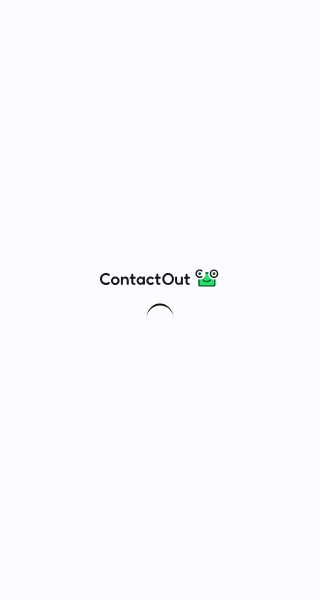 scroll, scrollTop: 0, scrollLeft: 0, axis: both 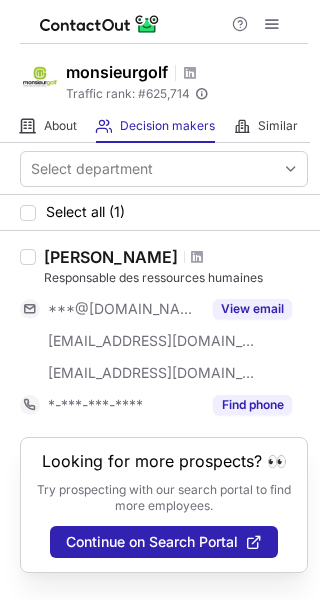 click on "Jeremy Bogros Responsable des ressources humaines ***@gmail.com ***@hays.fr ***@lafreto.com View email *-***-***-**** Find phone" at bounding box center (160, 334) 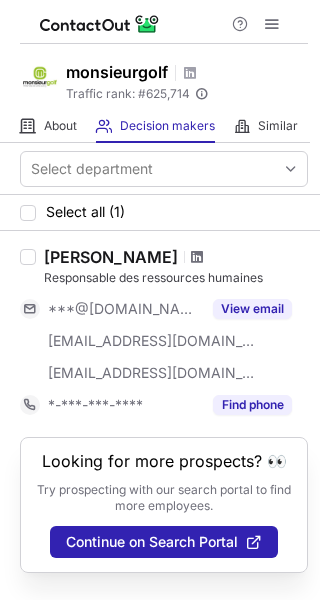 click at bounding box center [197, 257] 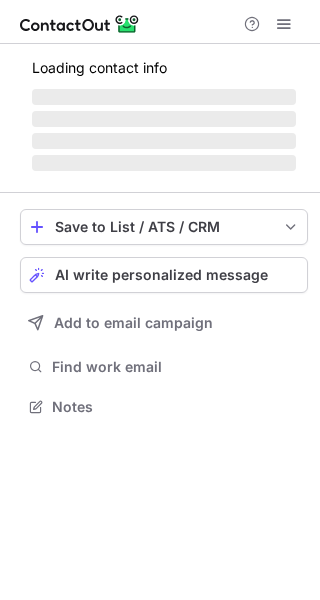 scroll, scrollTop: 0, scrollLeft: 0, axis: both 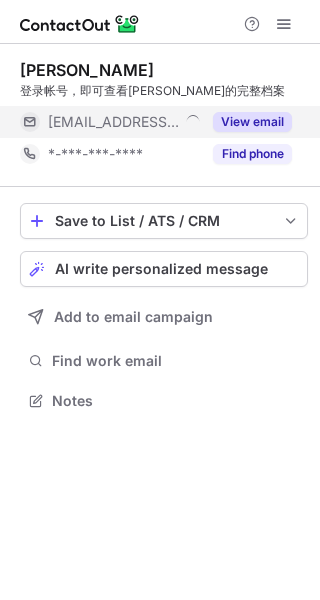 click on "View email" at bounding box center [252, 122] 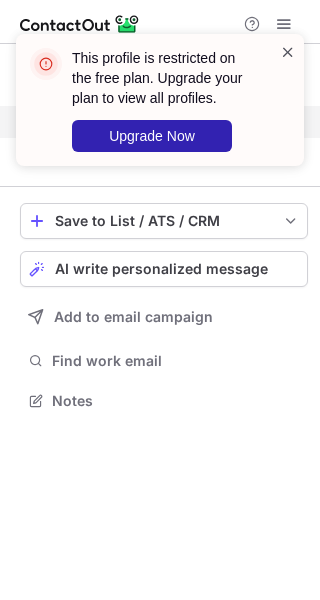 click at bounding box center [288, 52] 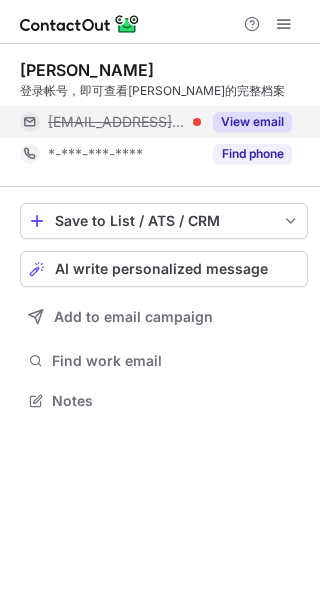 click on "View email" at bounding box center (252, 122) 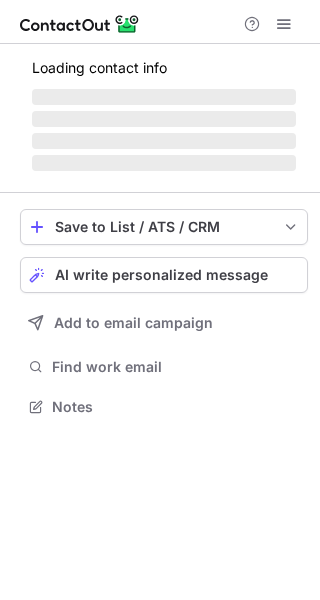 scroll, scrollTop: 0, scrollLeft: 0, axis: both 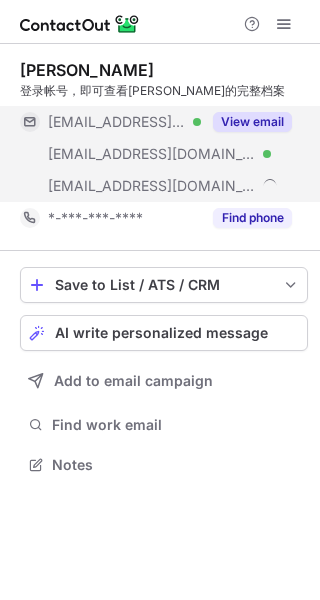 click on "View email" at bounding box center (252, 122) 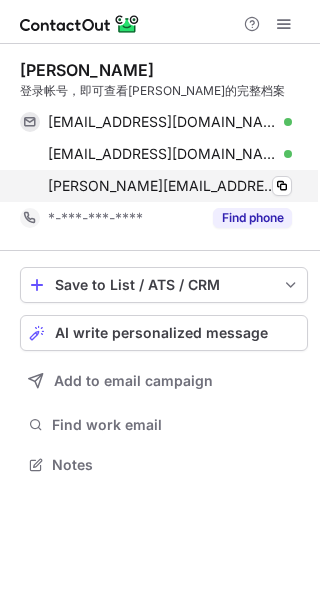 click on "maxime@monsieurgolf.com Verified Copy" at bounding box center (156, 186) 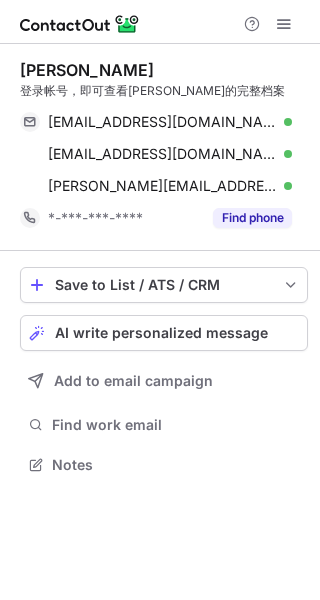 scroll, scrollTop: 0, scrollLeft: 0, axis: both 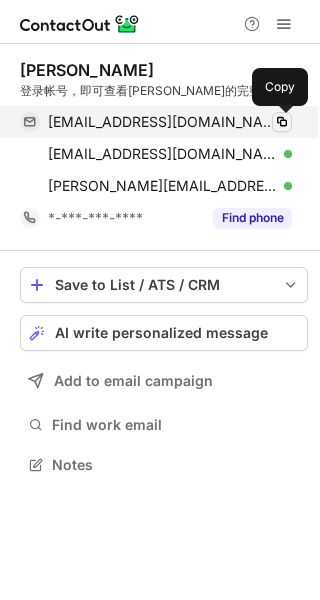 click at bounding box center [282, 122] 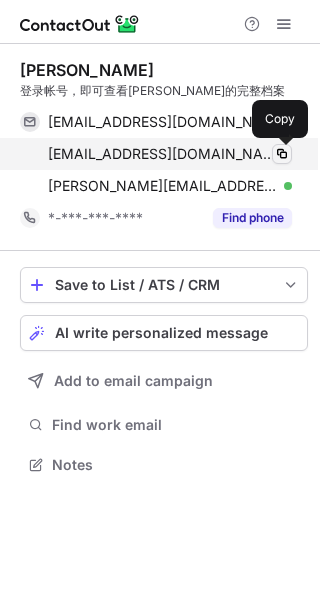 click at bounding box center [282, 154] 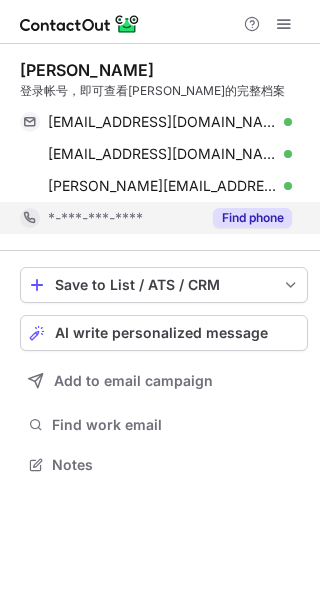 click on "Find phone" at bounding box center [252, 218] 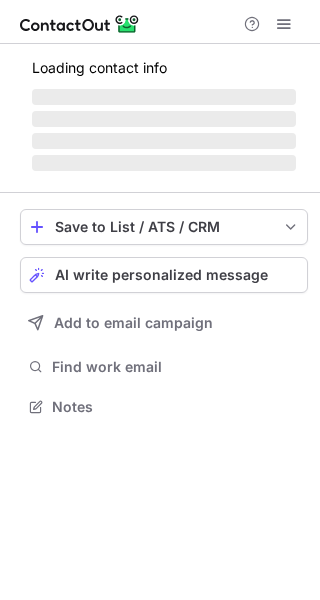 scroll, scrollTop: 0, scrollLeft: 0, axis: both 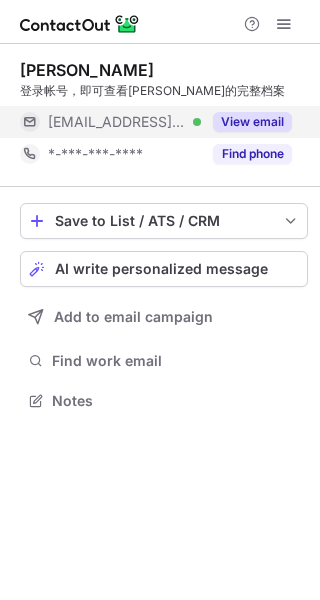 click on "View email" at bounding box center (252, 122) 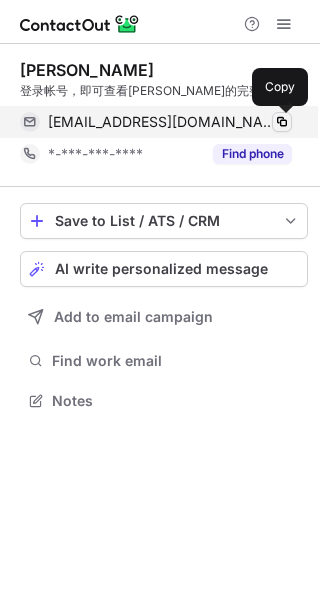 click at bounding box center (282, 122) 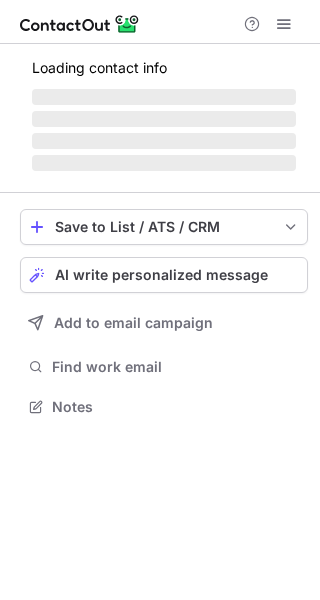 scroll, scrollTop: 0, scrollLeft: 0, axis: both 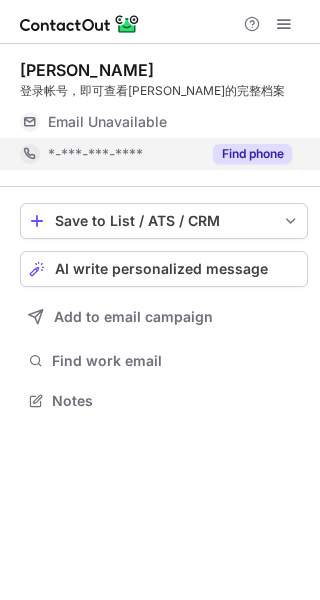 click on "Find phone" at bounding box center (252, 154) 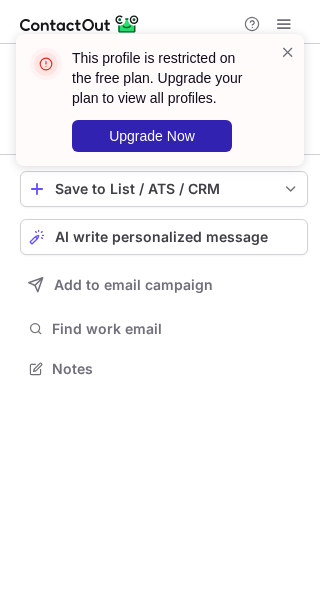 scroll, scrollTop: 354, scrollLeft: 320, axis: both 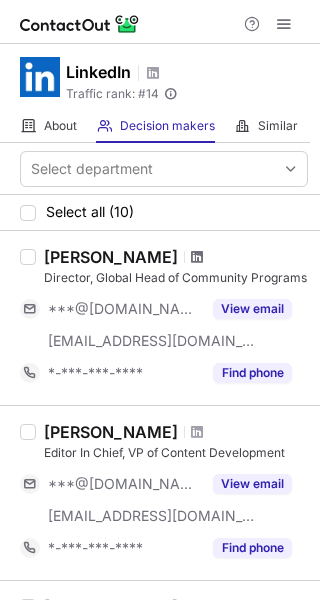click at bounding box center (197, 257) 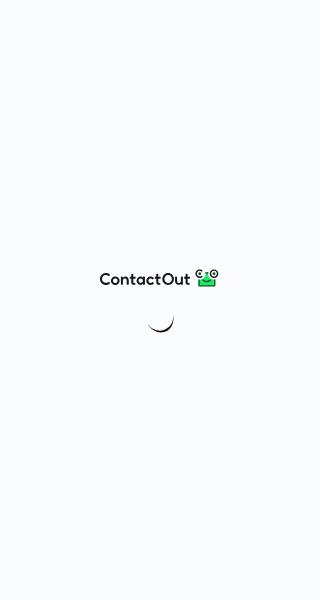scroll, scrollTop: 0, scrollLeft: 0, axis: both 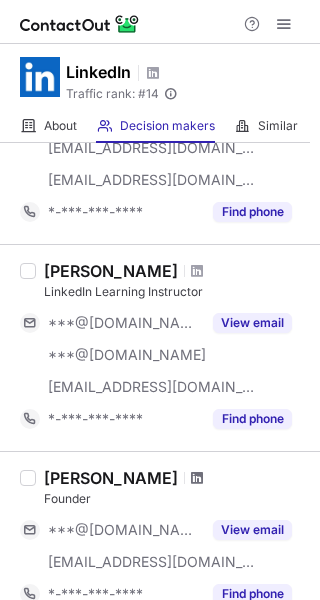 click at bounding box center (197, 478) 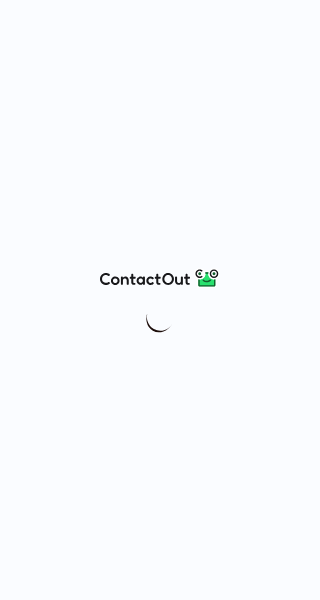 scroll, scrollTop: 0, scrollLeft: 0, axis: both 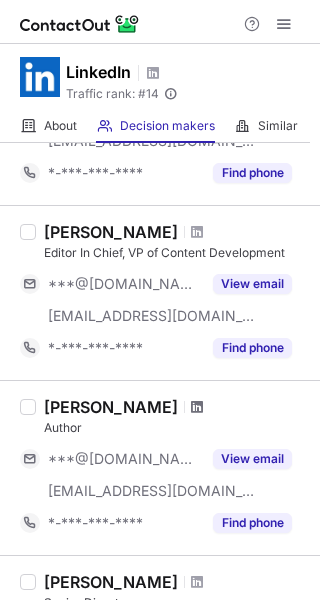 click at bounding box center [197, 407] 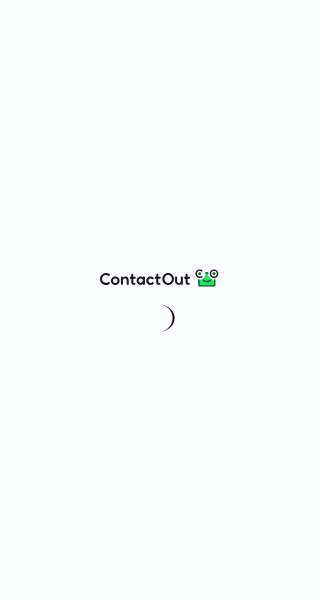 scroll, scrollTop: 0, scrollLeft: 0, axis: both 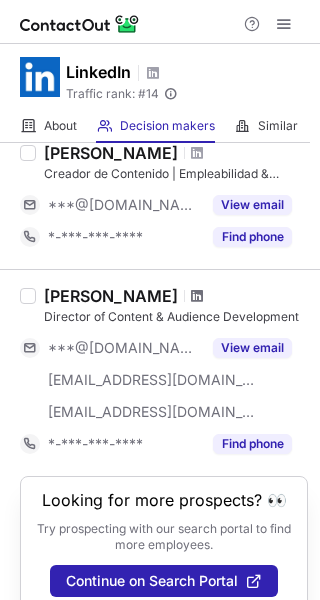 click at bounding box center (197, 296) 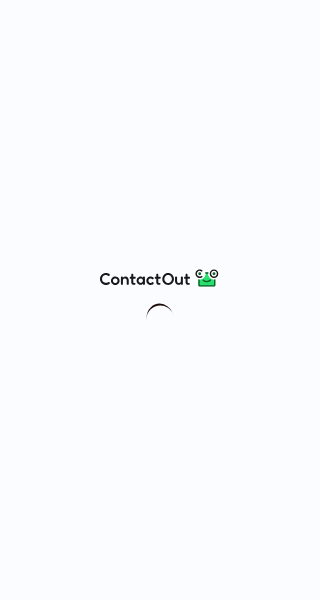 scroll, scrollTop: 0, scrollLeft: 0, axis: both 